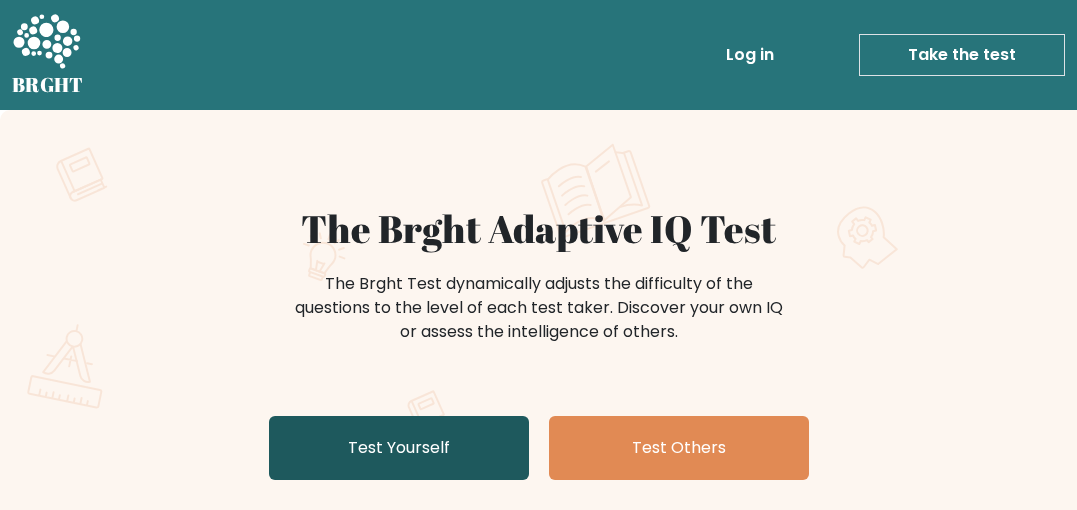 scroll, scrollTop: 0, scrollLeft: 0, axis: both 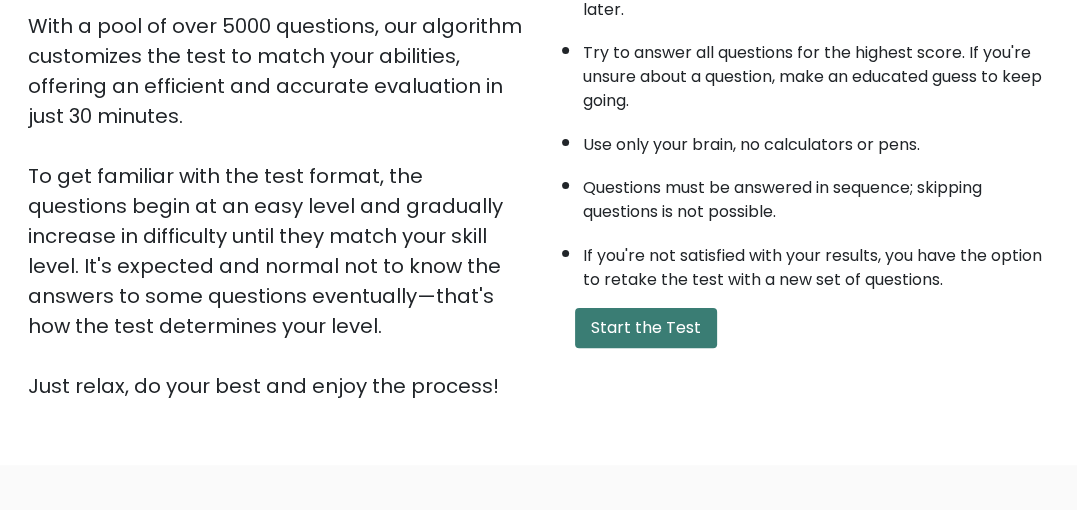 click on "Start the Test" at bounding box center [646, 328] 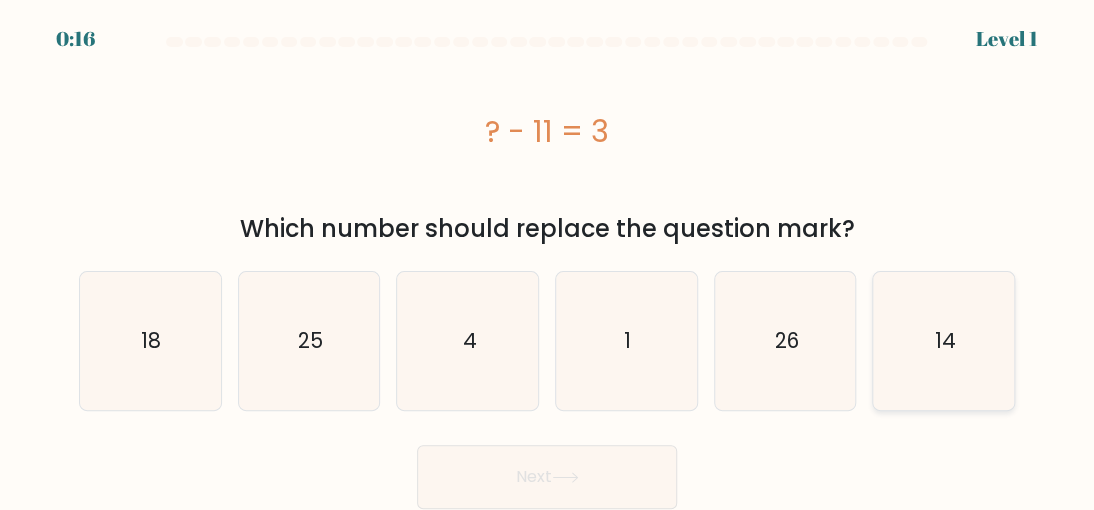 click on "14" at bounding box center [944, 340] 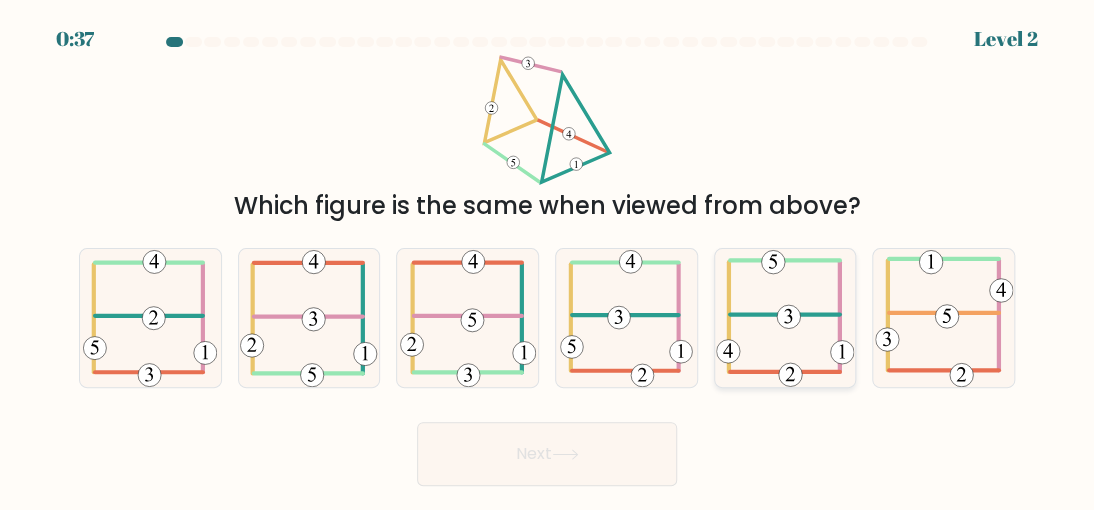 click at bounding box center [785, 318] 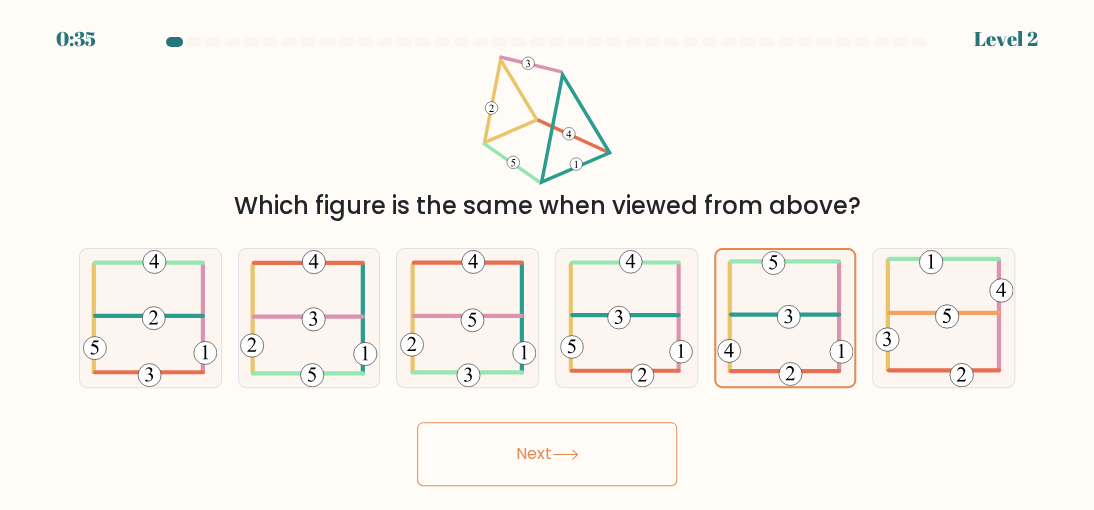 click on "Next" at bounding box center (547, 454) 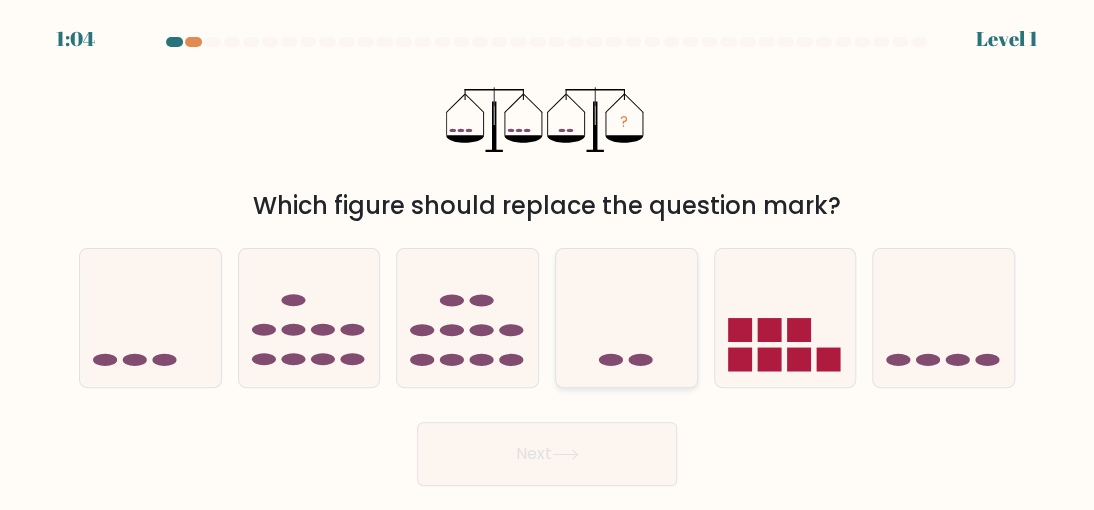 click at bounding box center (626, 317) 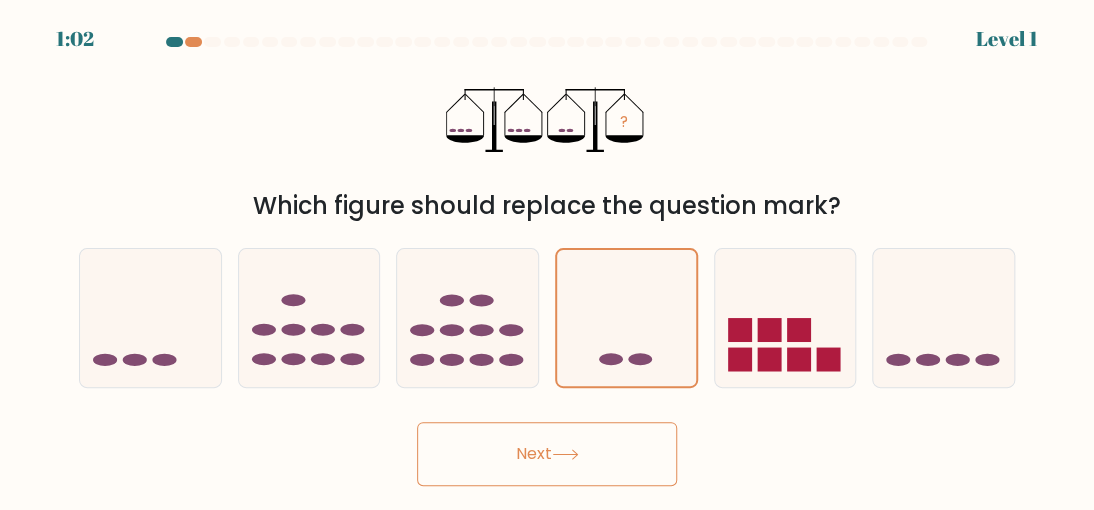 click at bounding box center [565, 454] 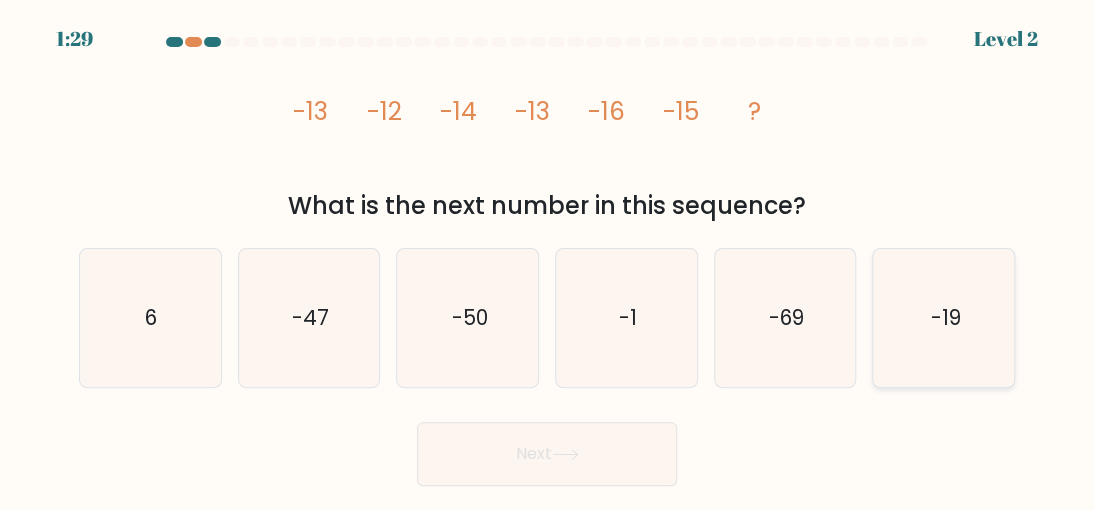 click on "-19" at bounding box center [944, 318] 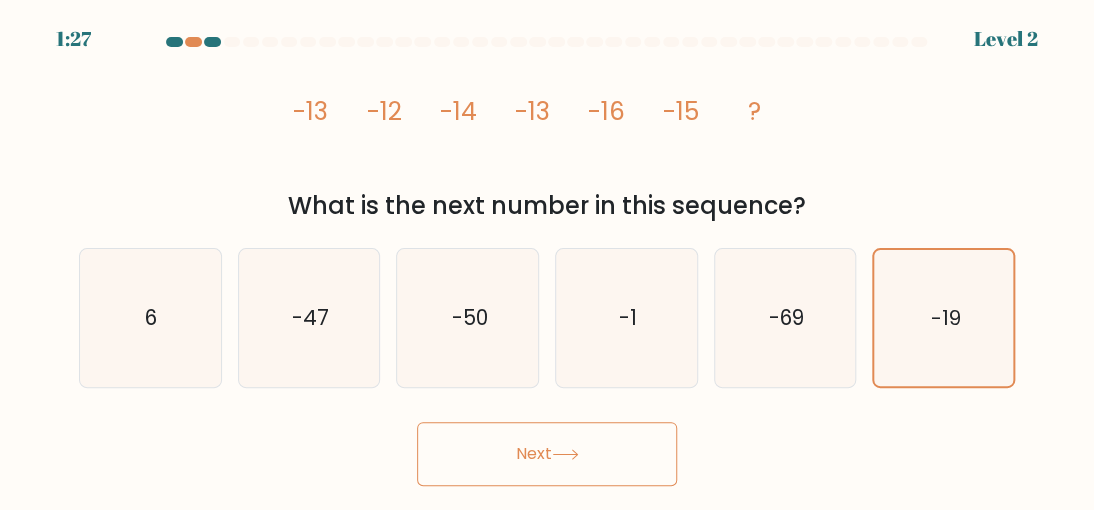 click on "Next" at bounding box center (547, 454) 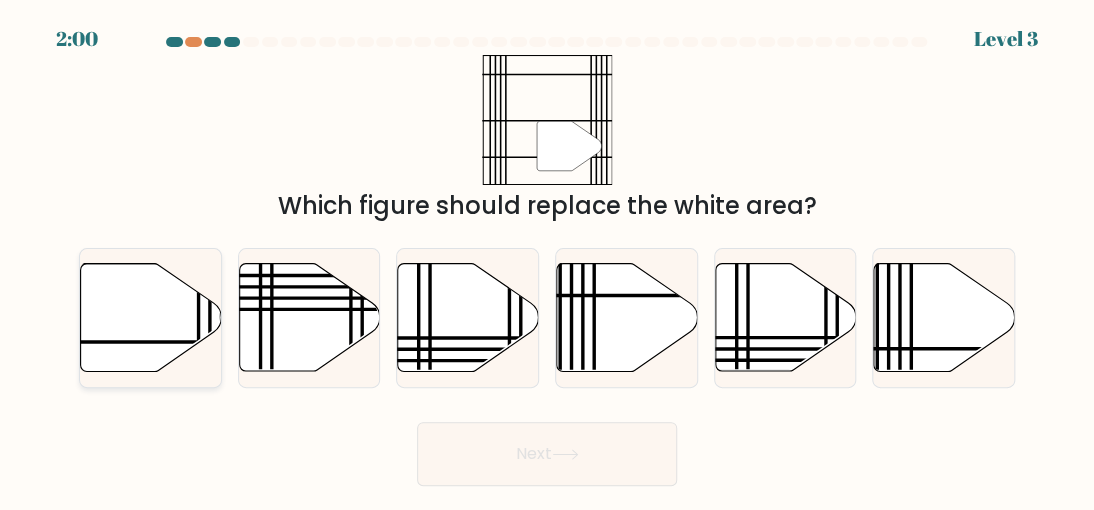 click at bounding box center (151, 317) 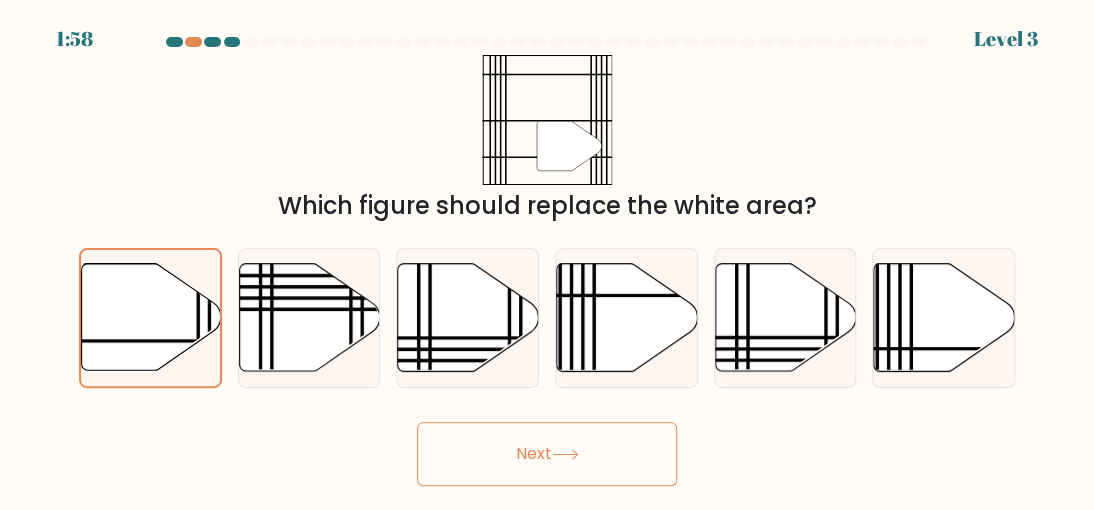 click on "Next" at bounding box center [547, 454] 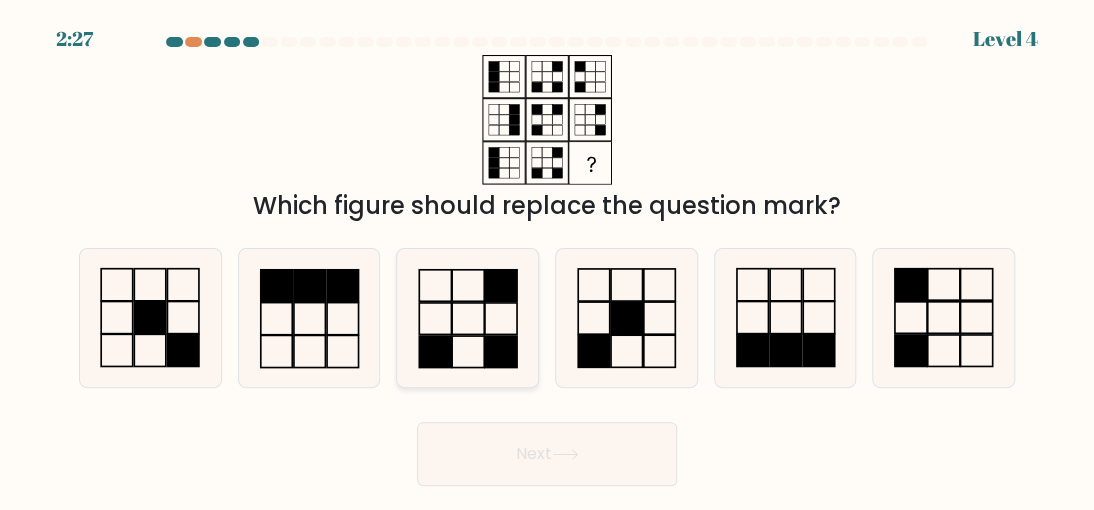 click at bounding box center [468, 318] 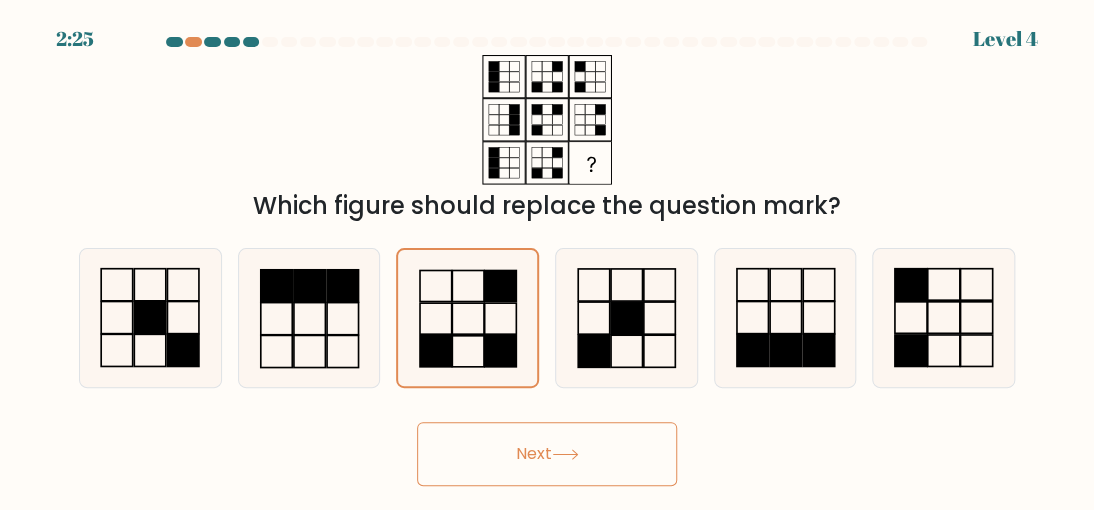 click on "Next" at bounding box center [547, 454] 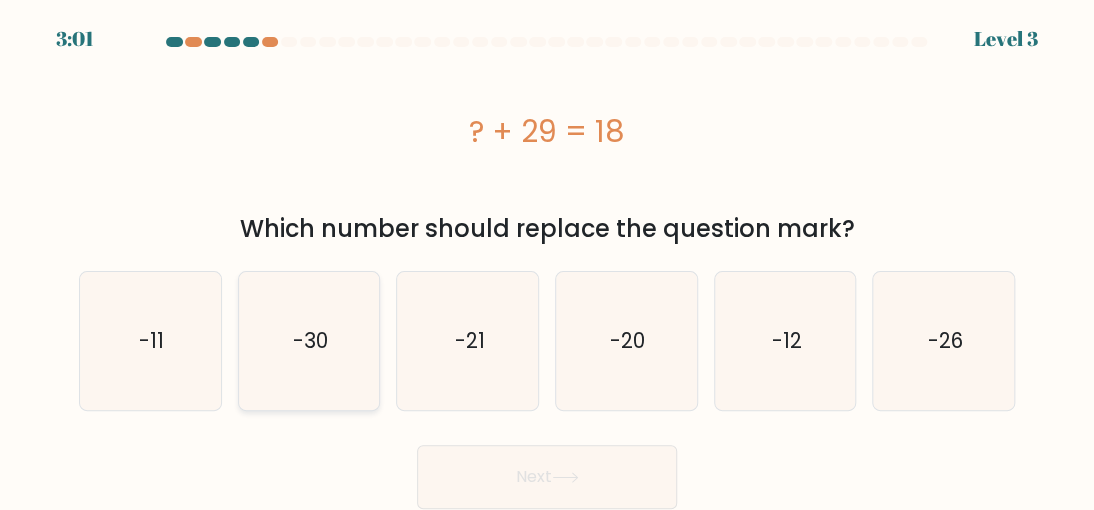 click on "-30" at bounding box center [309, 341] 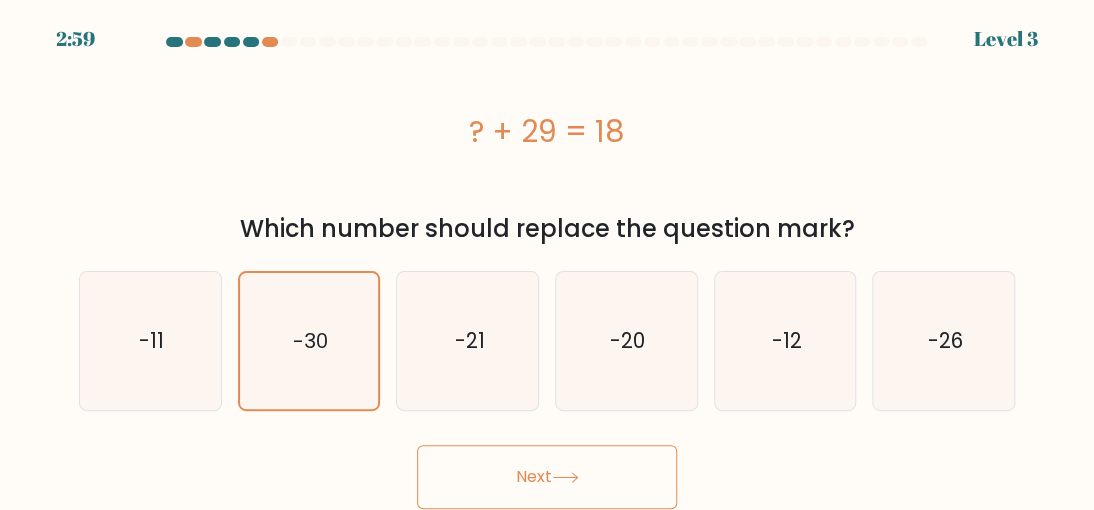 click on "Next" at bounding box center (547, 477) 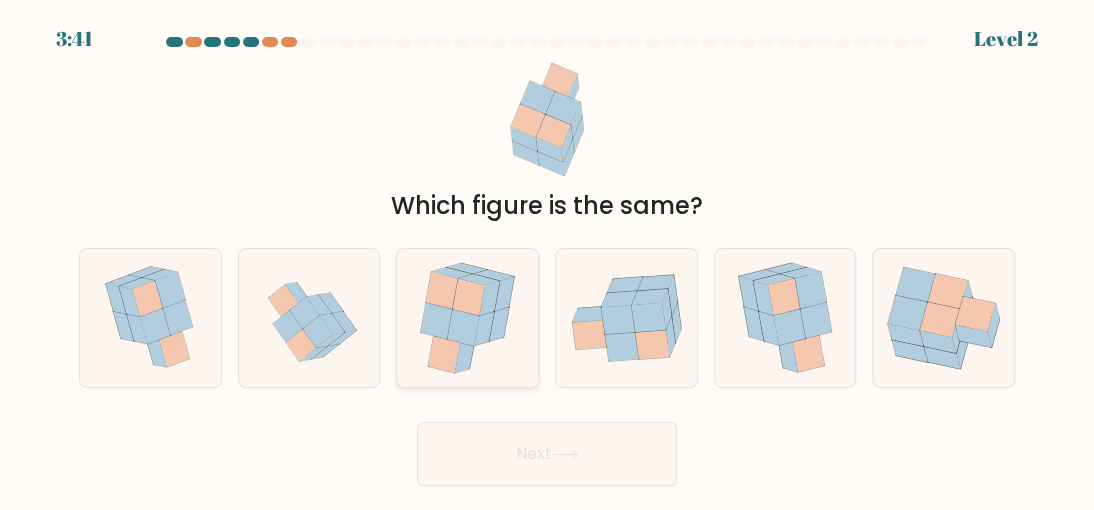 click at bounding box center (467, 318) 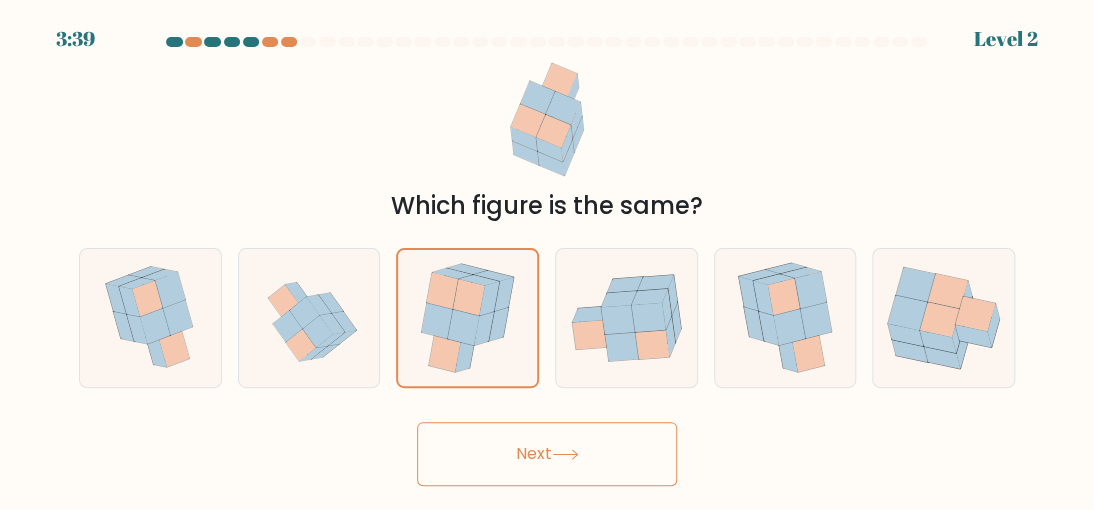 click on "Next" at bounding box center (547, 454) 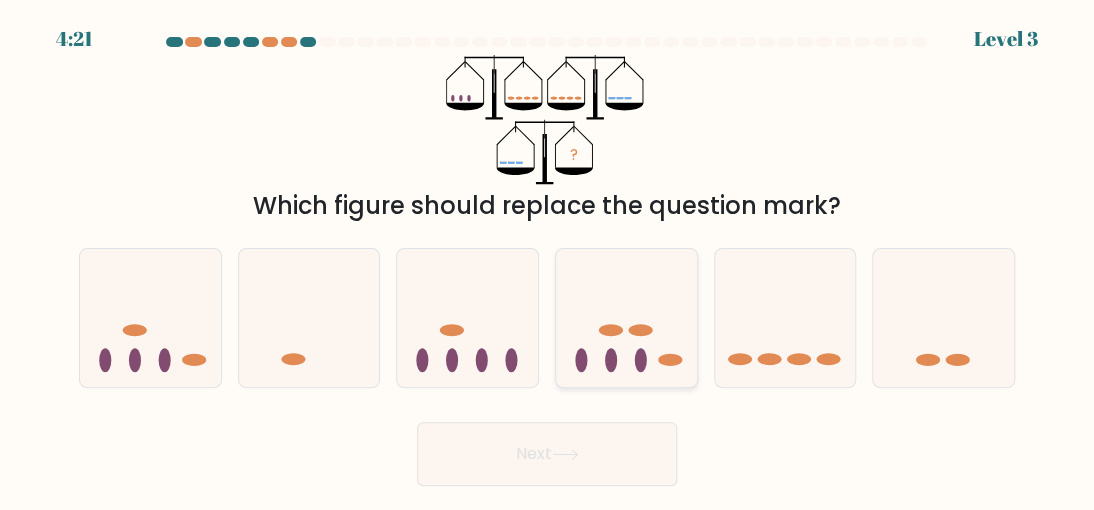 click at bounding box center (626, 317) 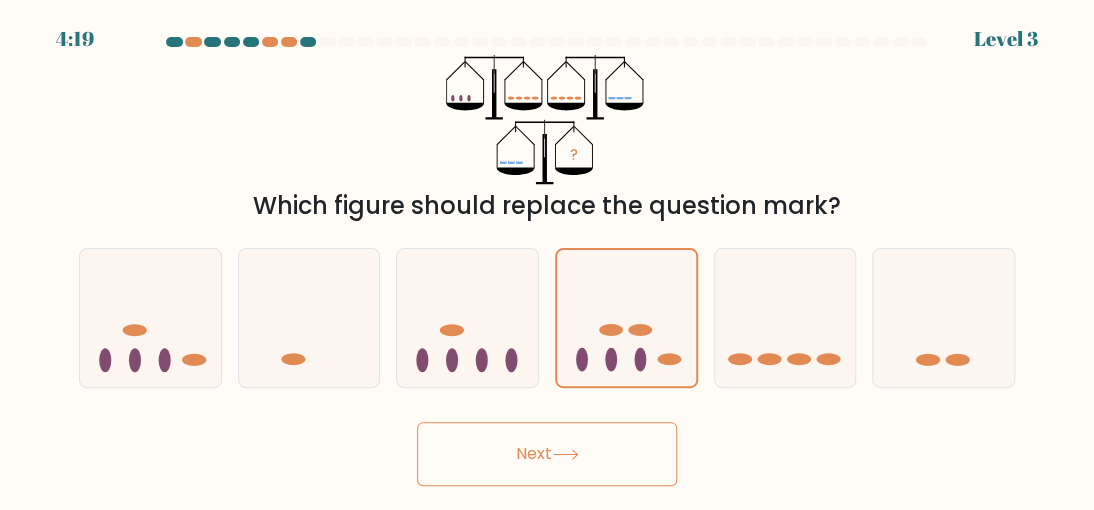 click on "Next" at bounding box center (547, 454) 